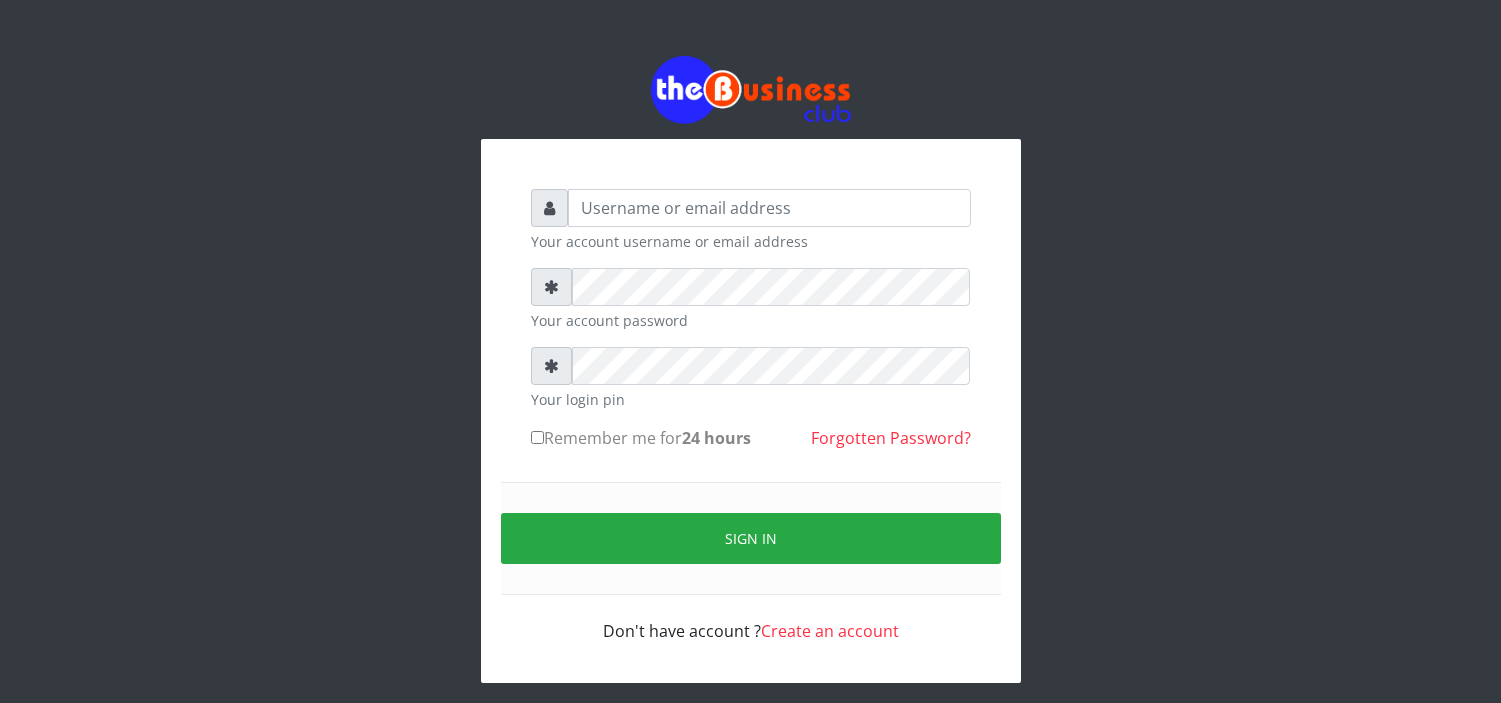 scroll, scrollTop: 0, scrollLeft: 0, axis: both 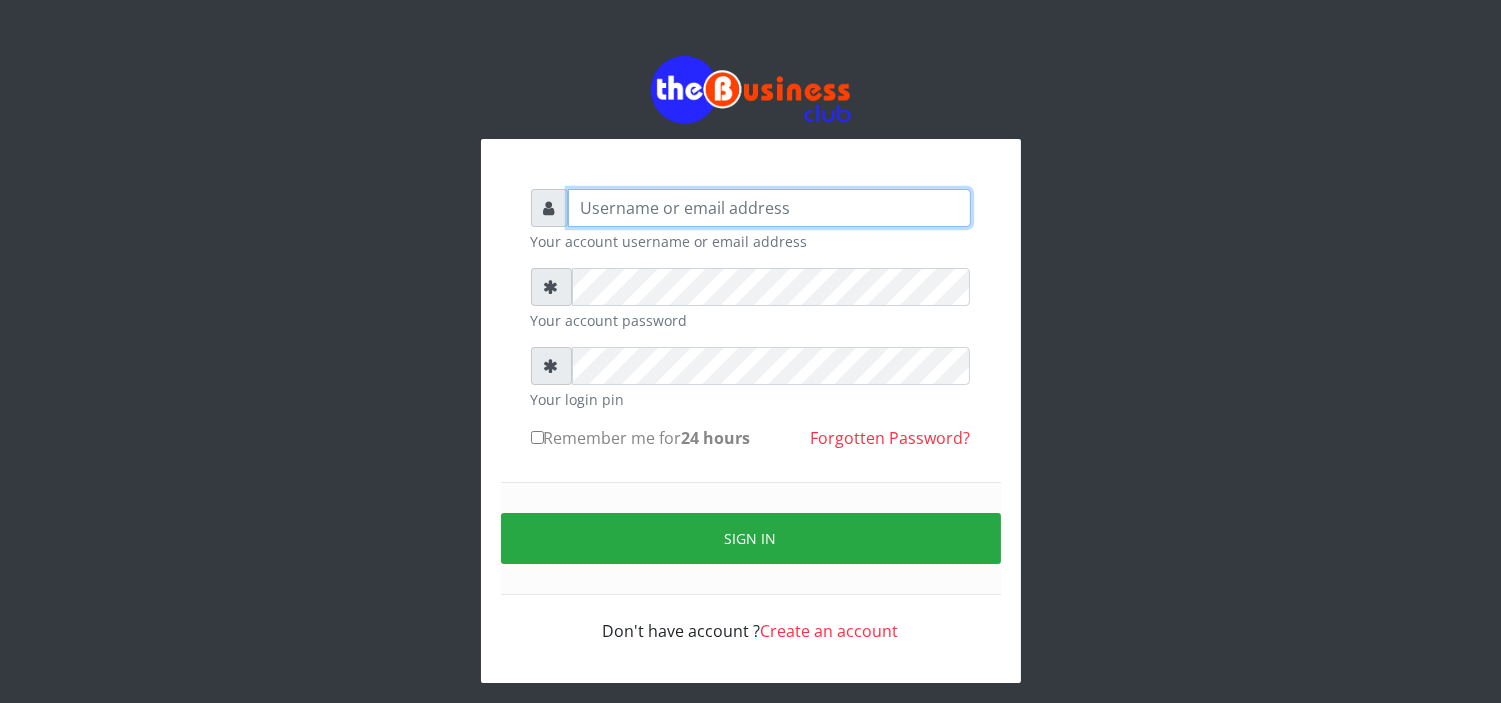 type on "MubuyWallet" 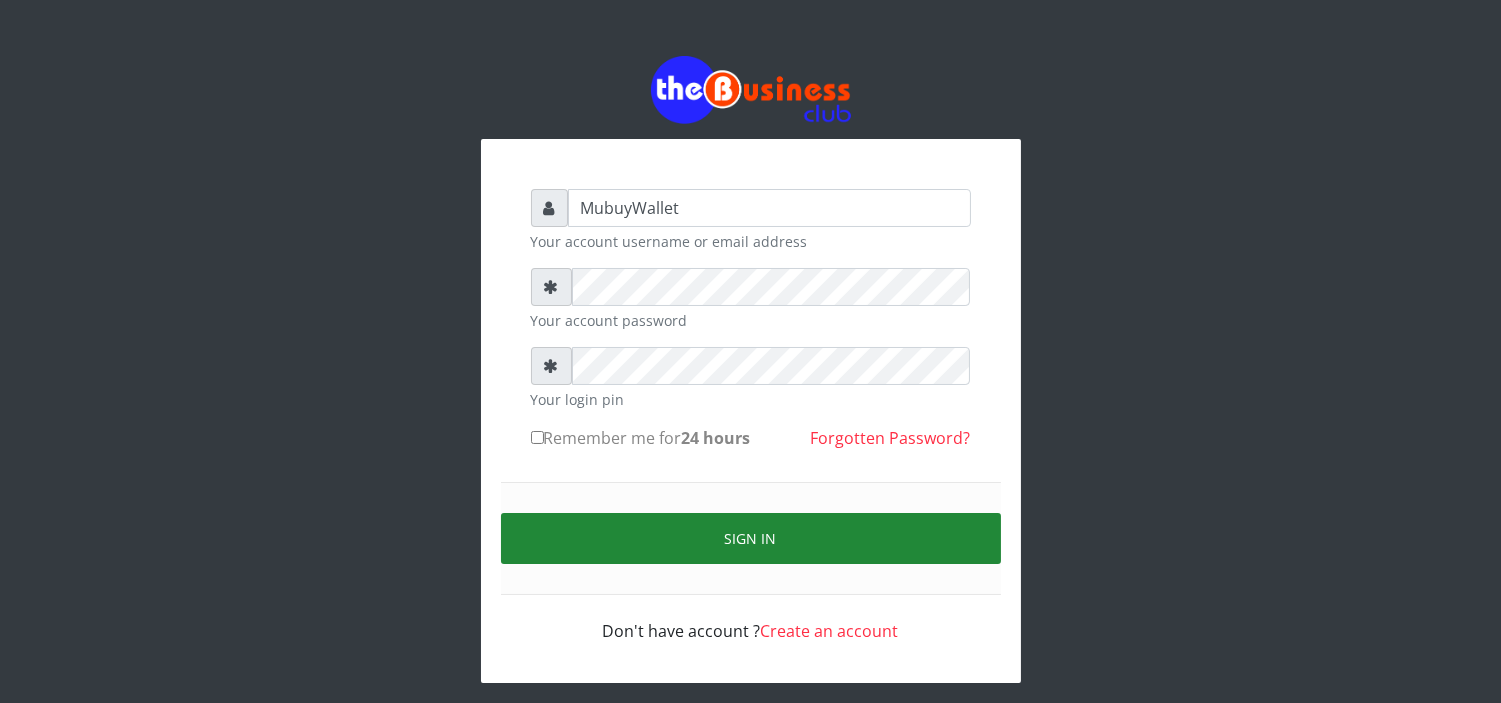 click on "Sign in" at bounding box center (751, 538) 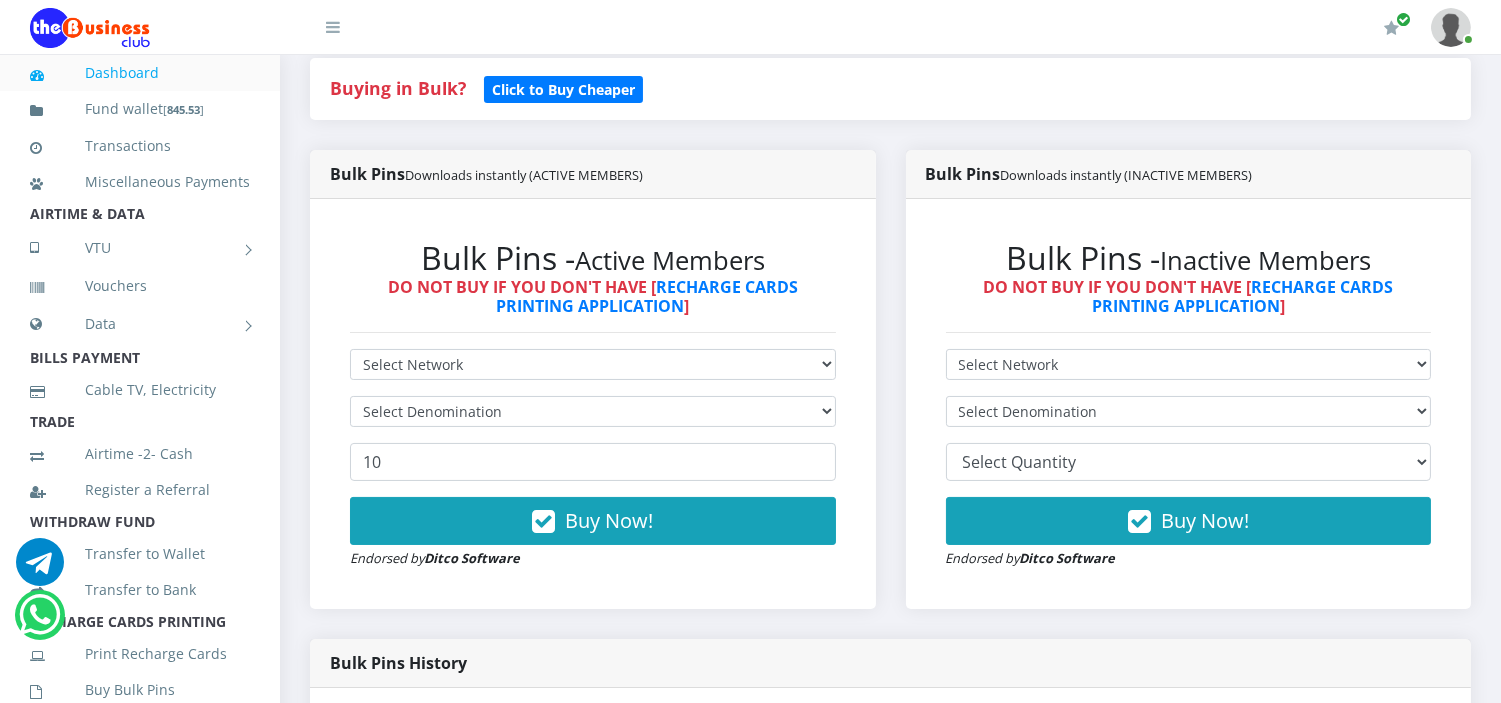 scroll, scrollTop: 614, scrollLeft: 0, axis: vertical 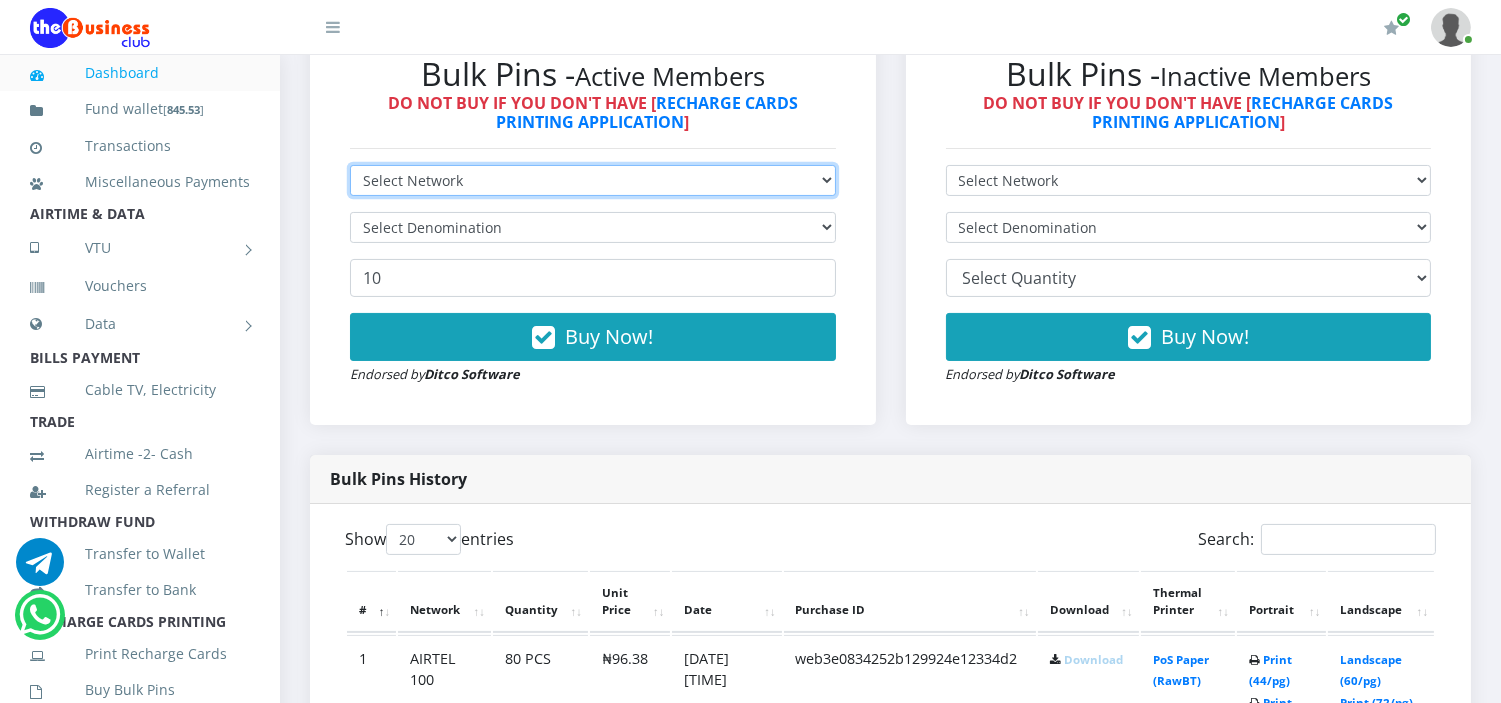 click on "Select Network
MTN
Globacom
9Mobile
Airtel" at bounding box center (593, 180) 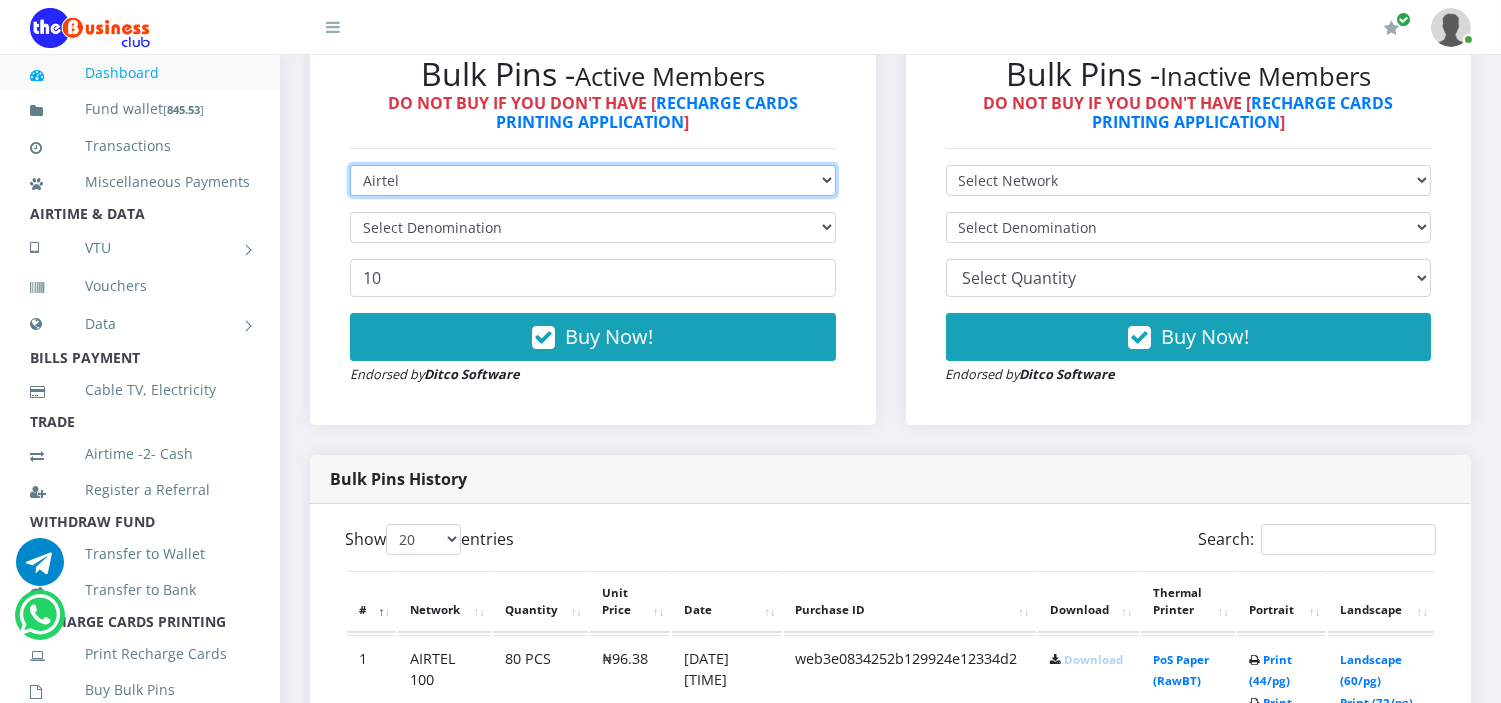 click on "Select Network
MTN
Globacom
9Mobile
Airtel" at bounding box center (593, 180) 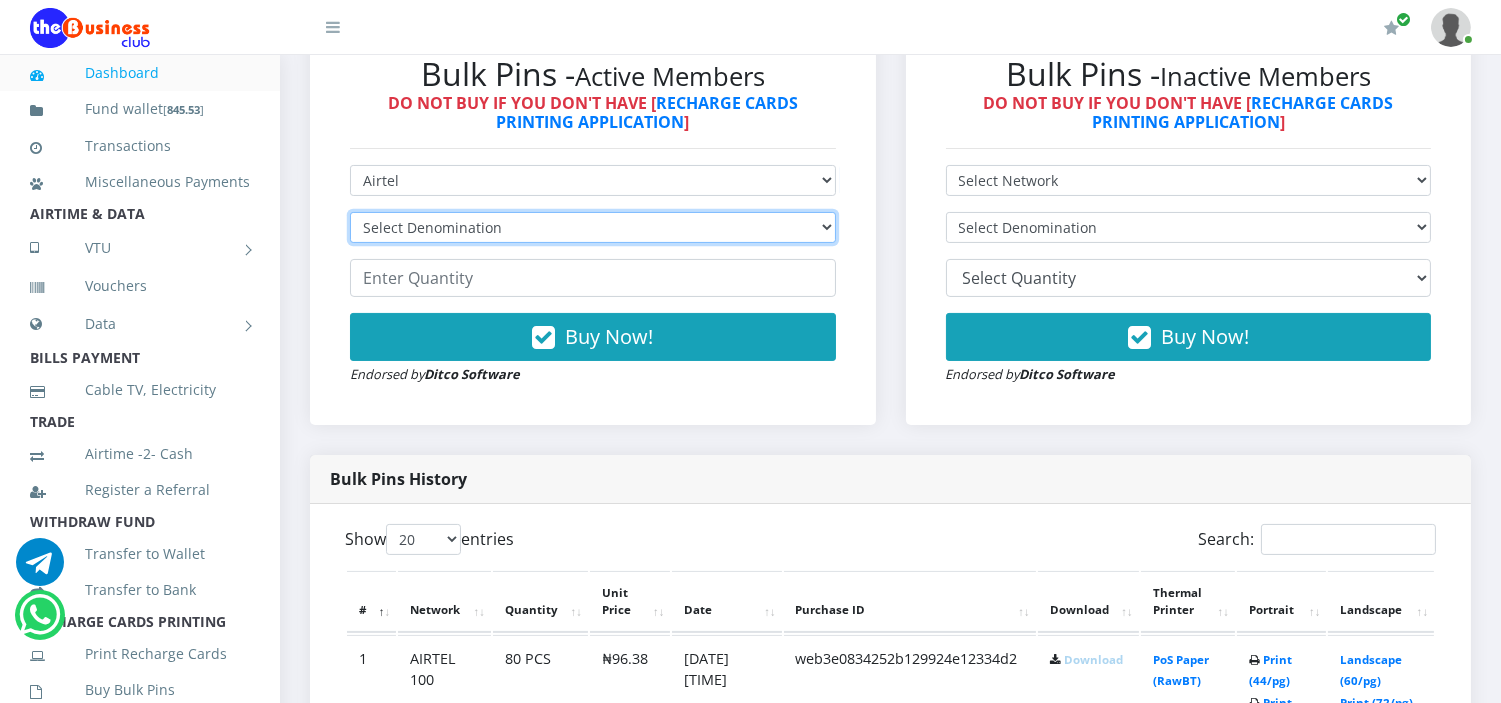 click on "Select Denomination Airtel NGN100 - ₦96.38 Airtel NGN200 - ₦192.76 Airtel NGN500 - ₦481.90 Airtel NGN1000 - ₦963.80" at bounding box center (593, 227) 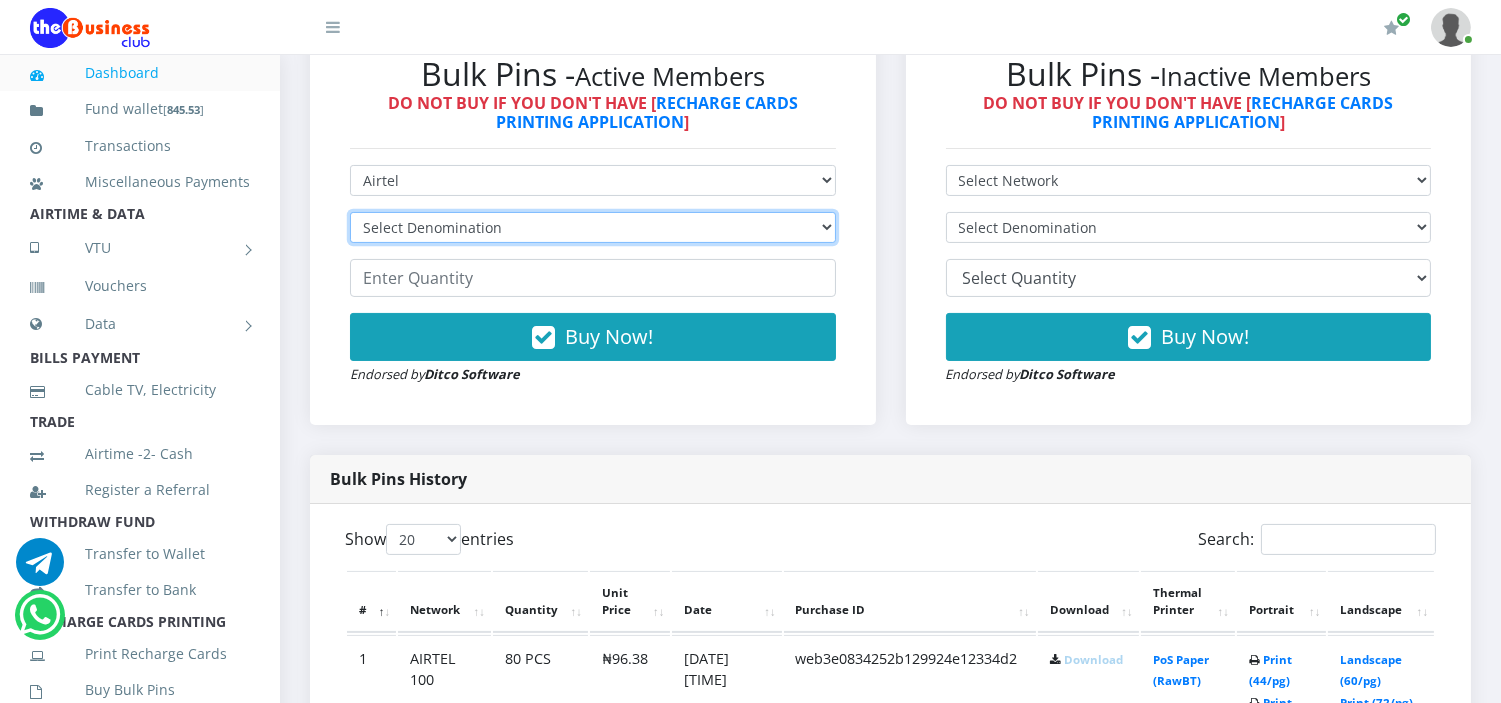 select on "192.76-200" 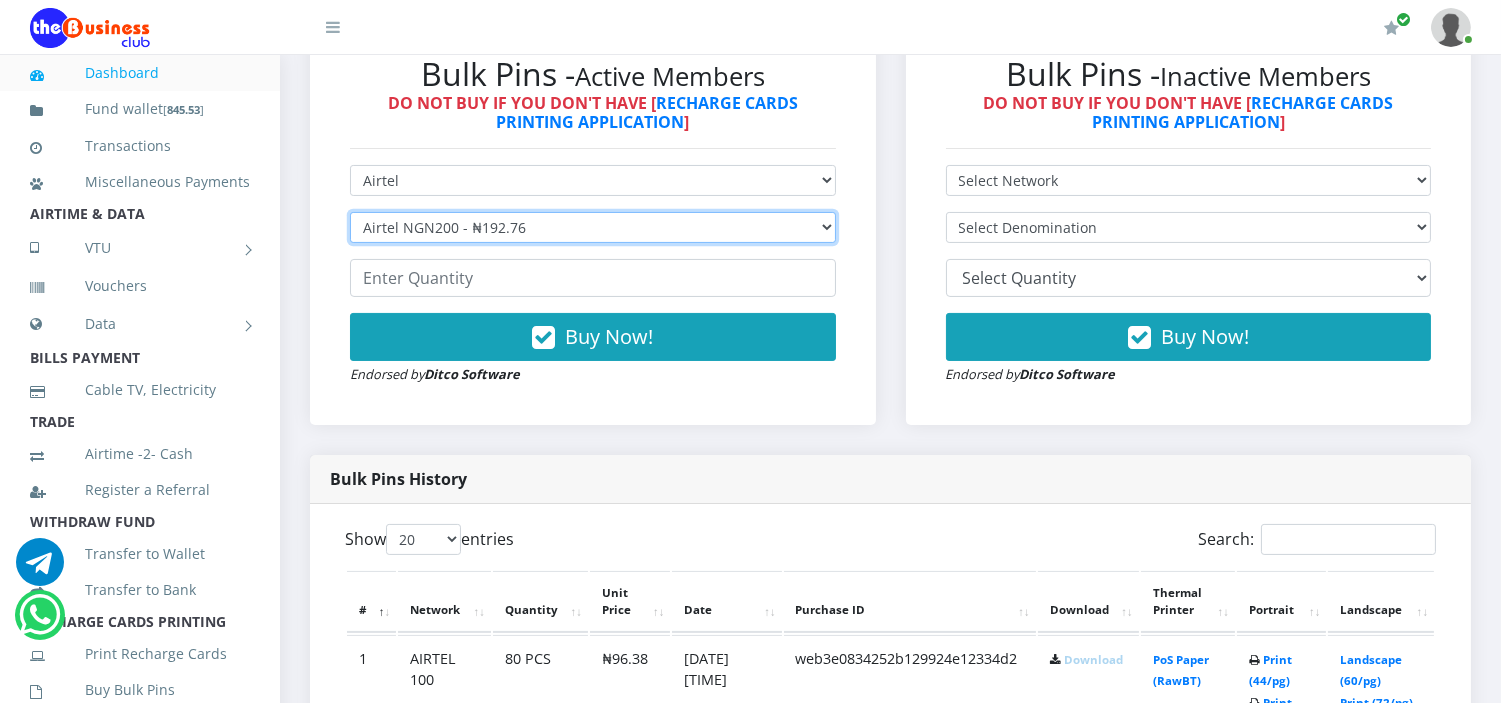 click on "Select Denomination Airtel NGN100 - ₦96.38 Airtel NGN200 - ₦192.76 Airtel NGN500 - ₦481.90 Airtel NGN1000 - ₦963.80" at bounding box center [593, 227] 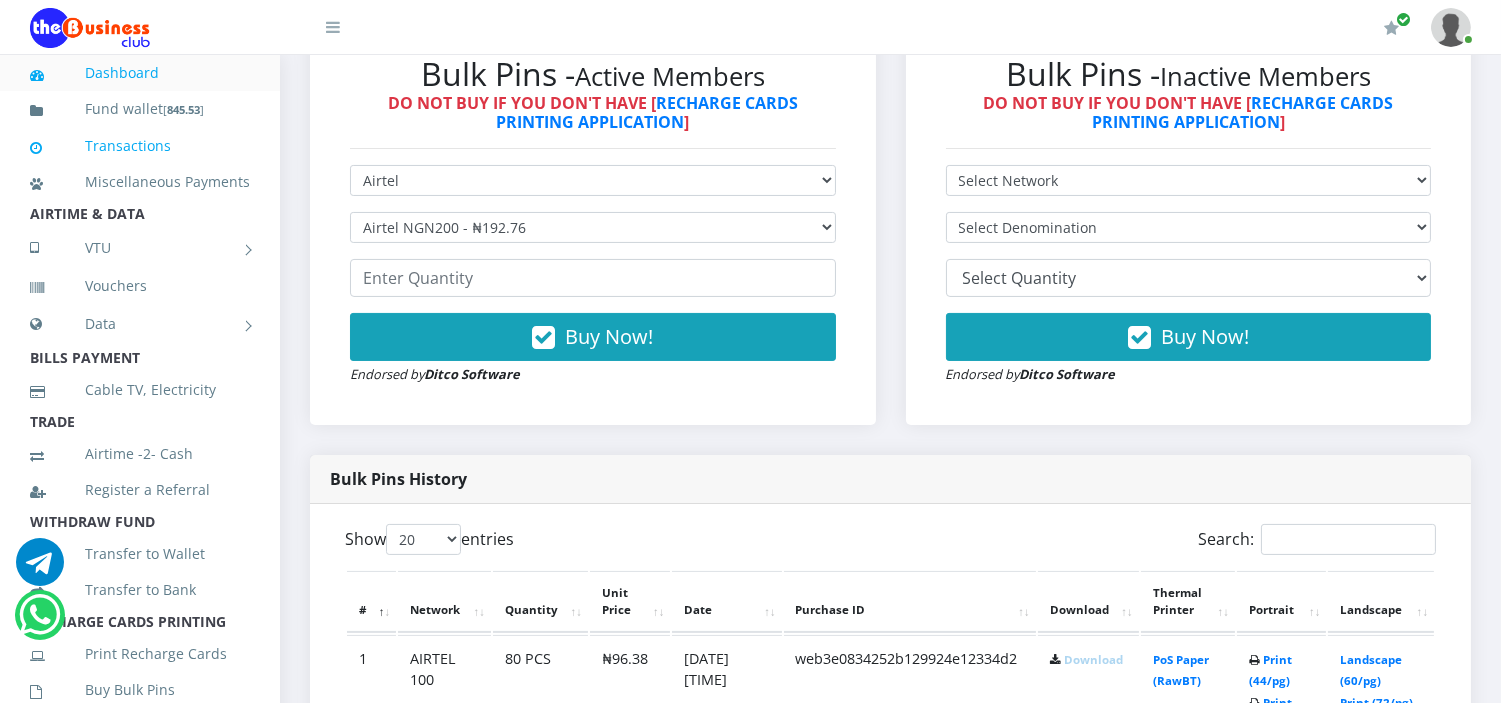 click on "Transactions" at bounding box center [140, 146] 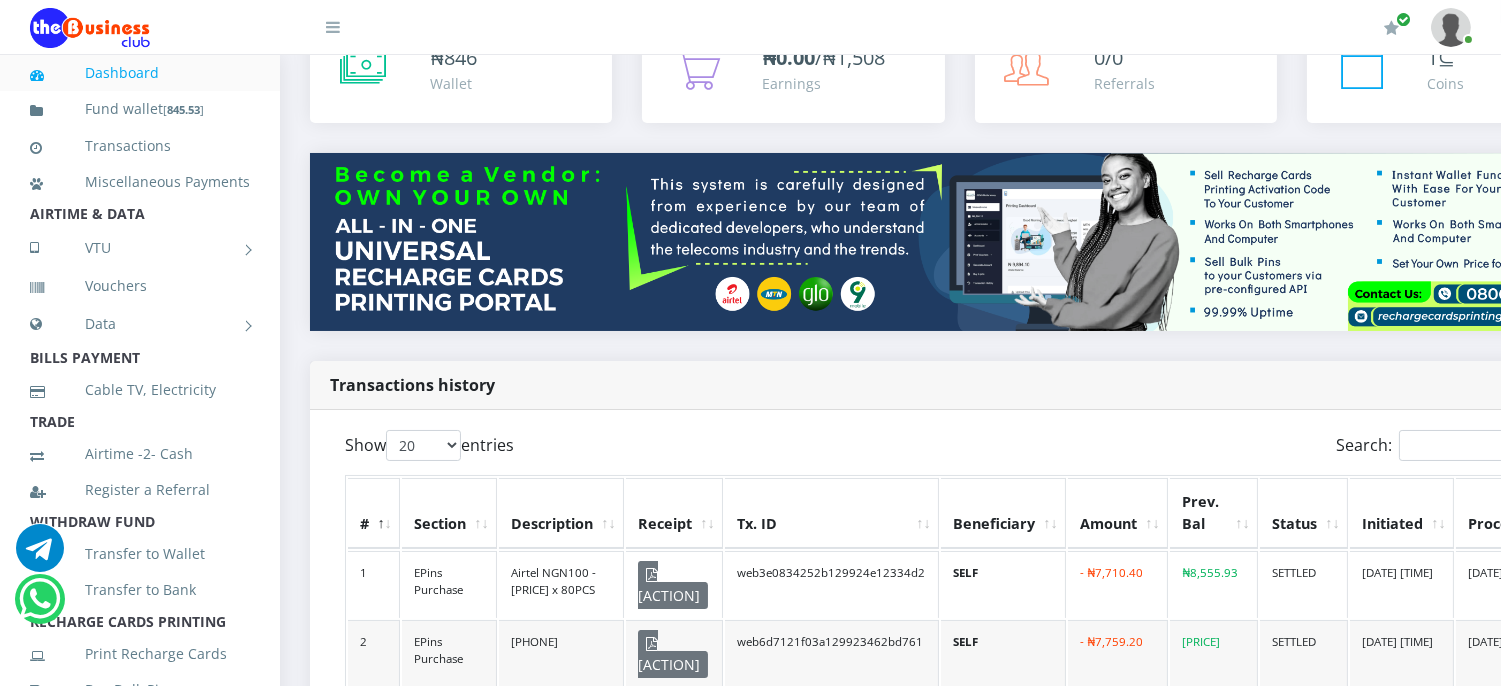 scroll, scrollTop: 0, scrollLeft: 0, axis: both 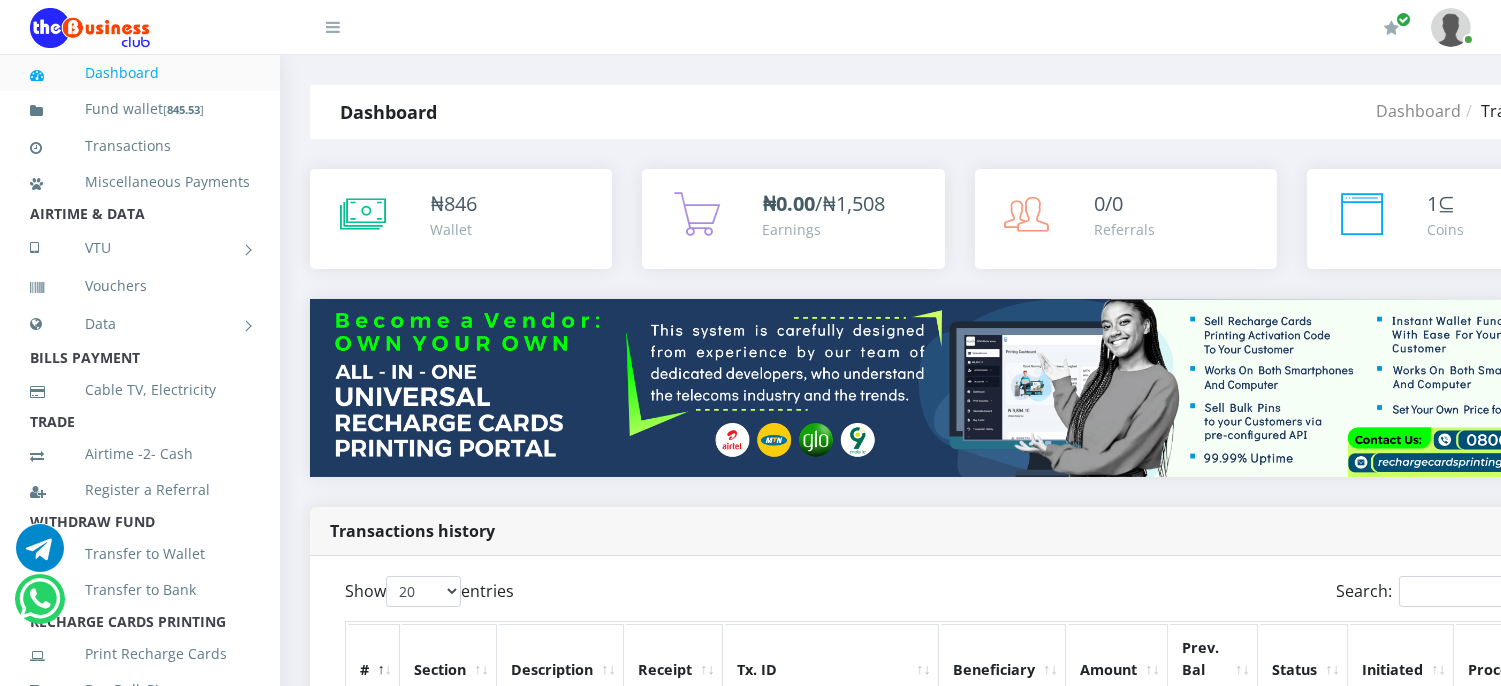 click on "₦ 846
Wallet" at bounding box center (461, 219) 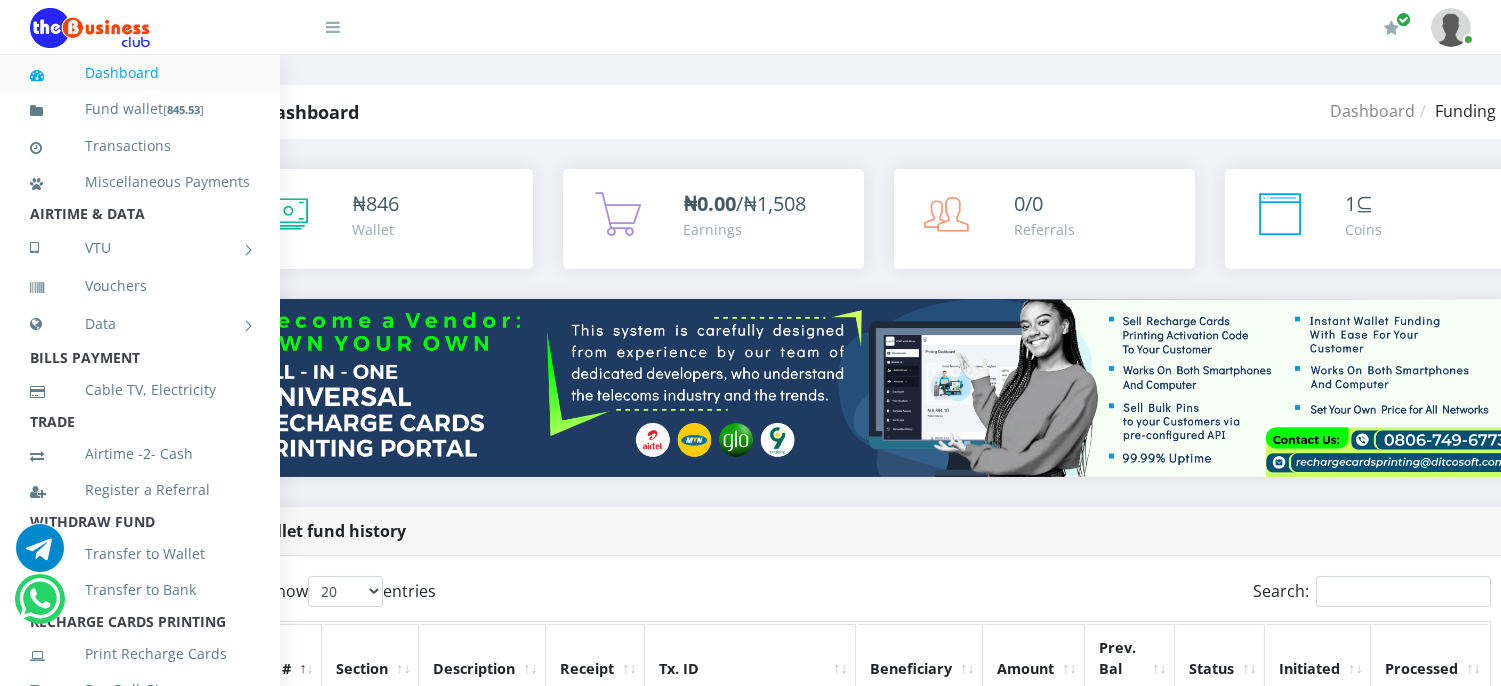 scroll, scrollTop: 0, scrollLeft: 0, axis: both 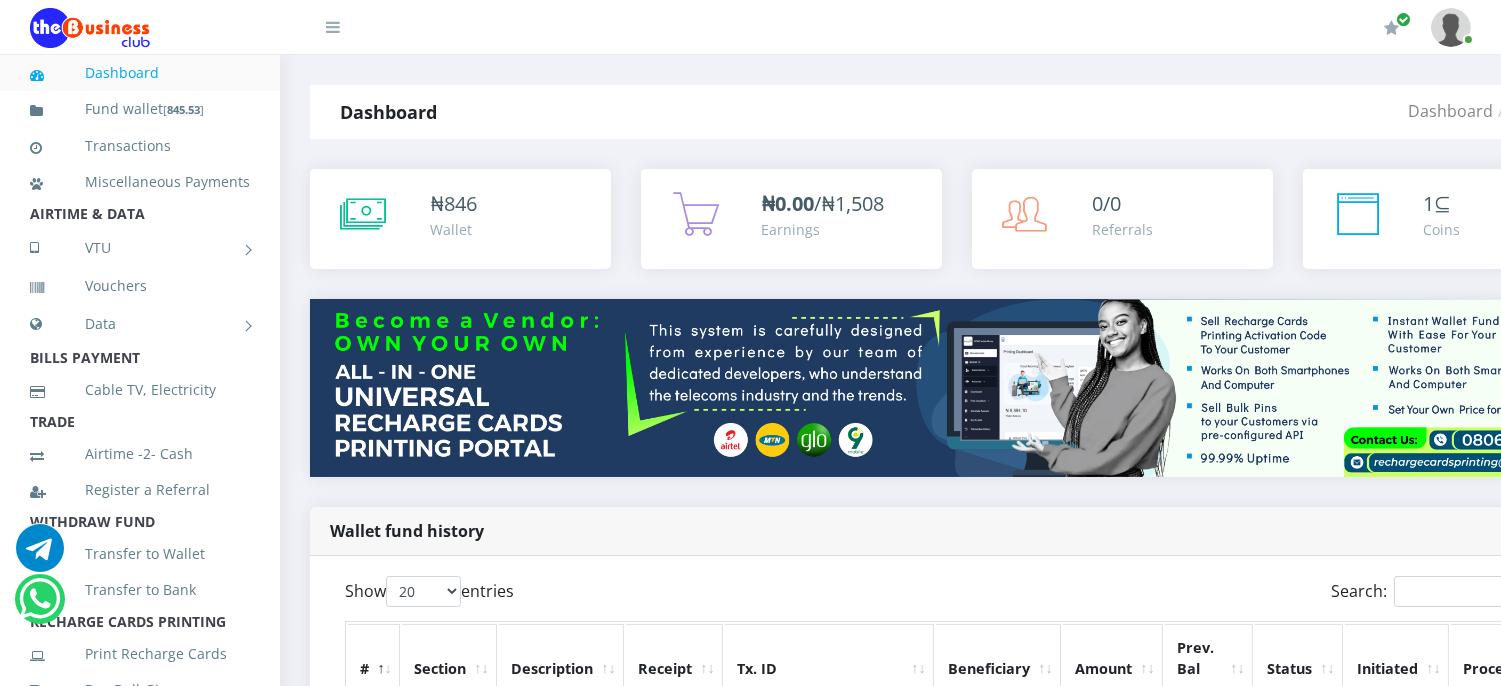 click on "Wallet" at bounding box center (453, 229) 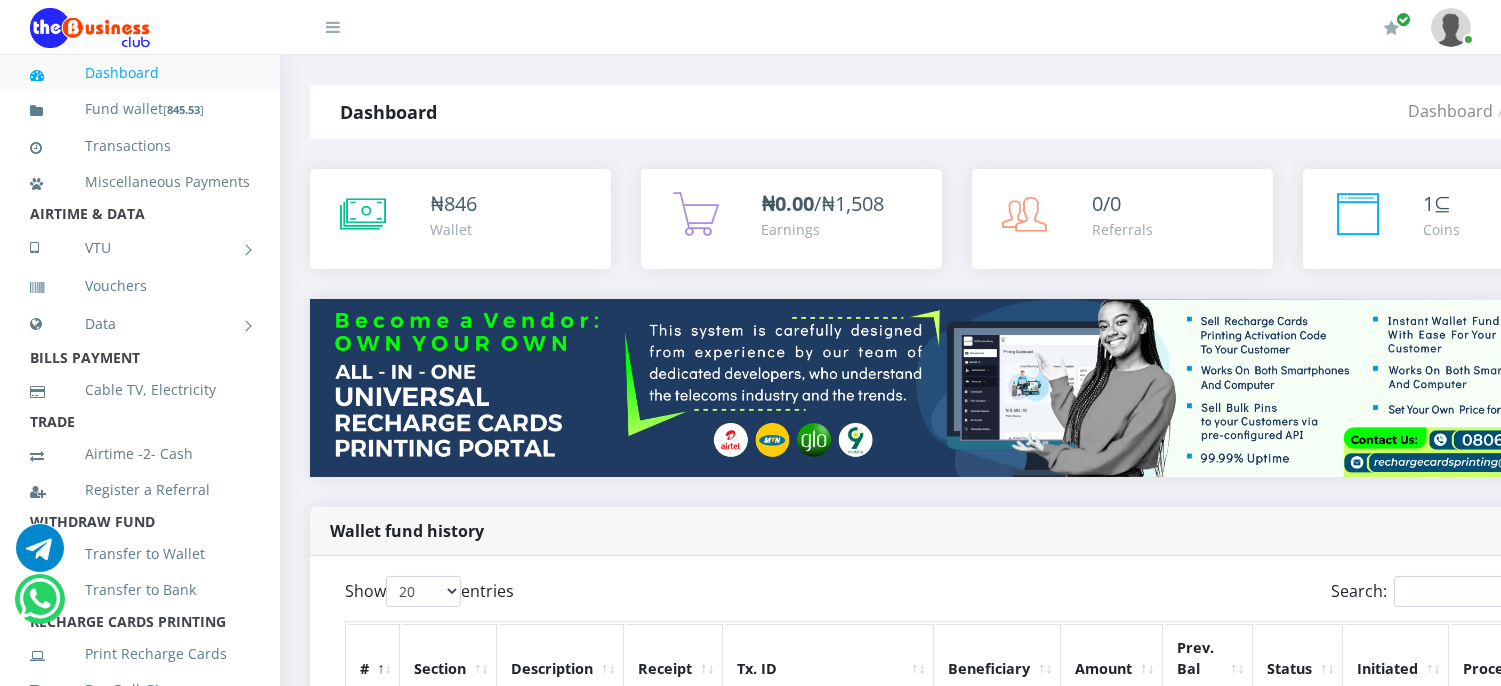 click on "Dashboard" at bounding box center [140, 73] 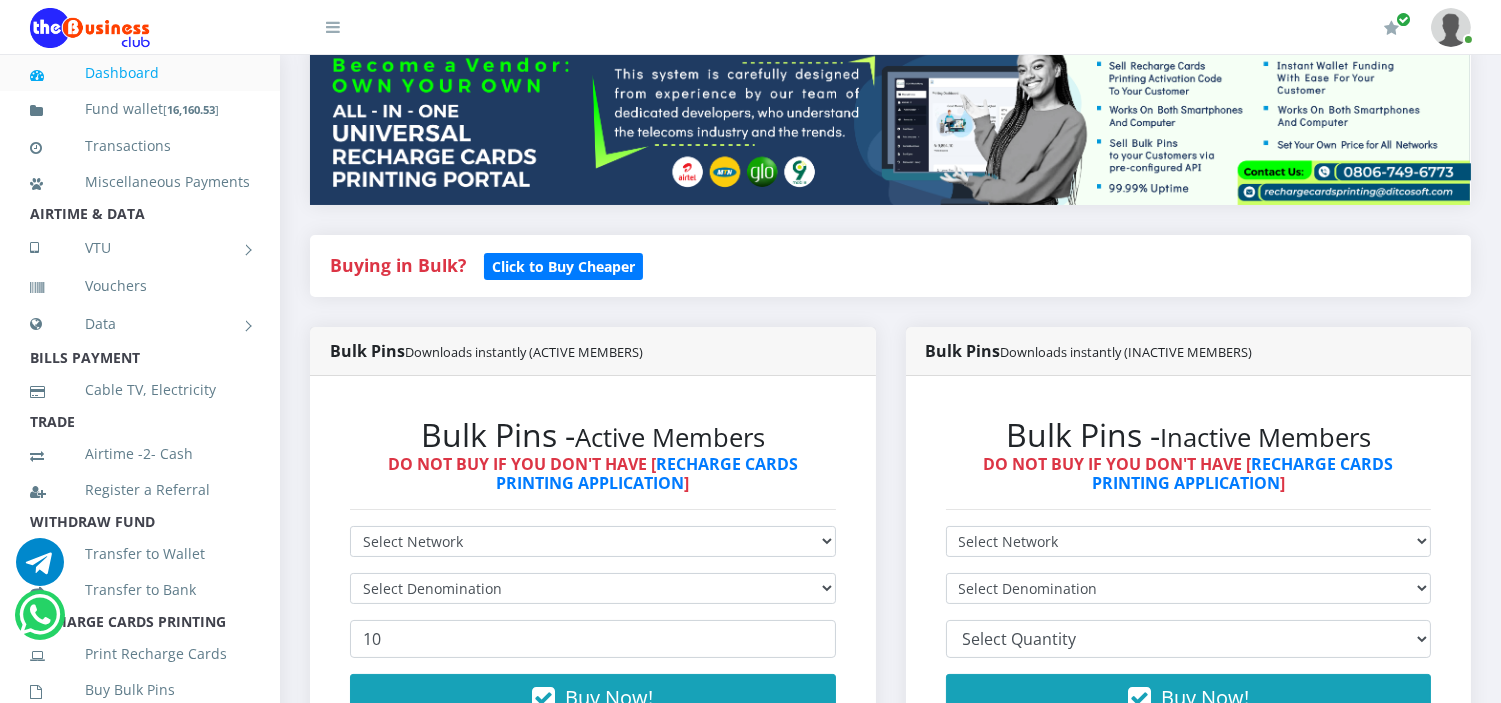 scroll, scrollTop: 254, scrollLeft: 0, axis: vertical 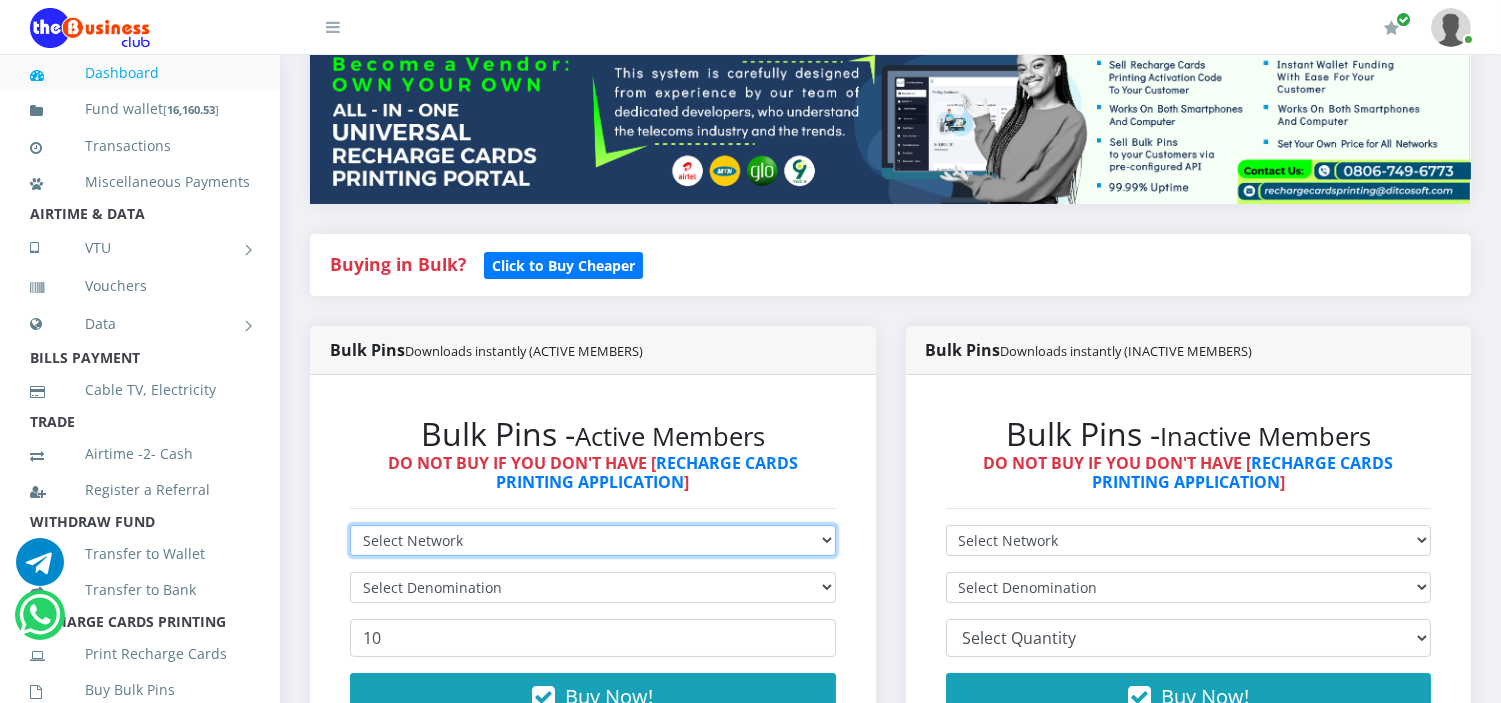 click on "Select Network
MTN
Globacom
9Mobile
Airtel" at bounding box center (593, 540) 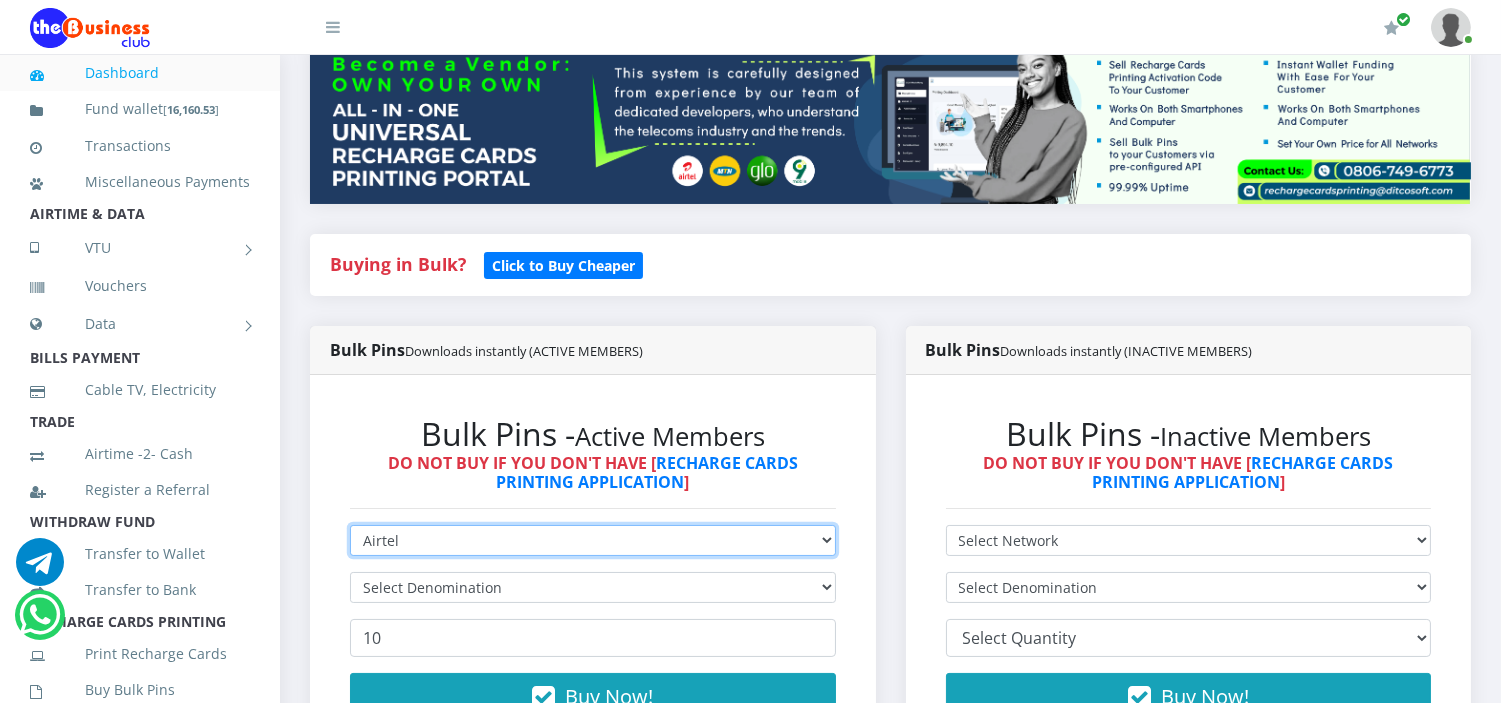 click on "Select Network
MTN
Globacom
9Mobile
Airtel" at bounding box center [593, 540] 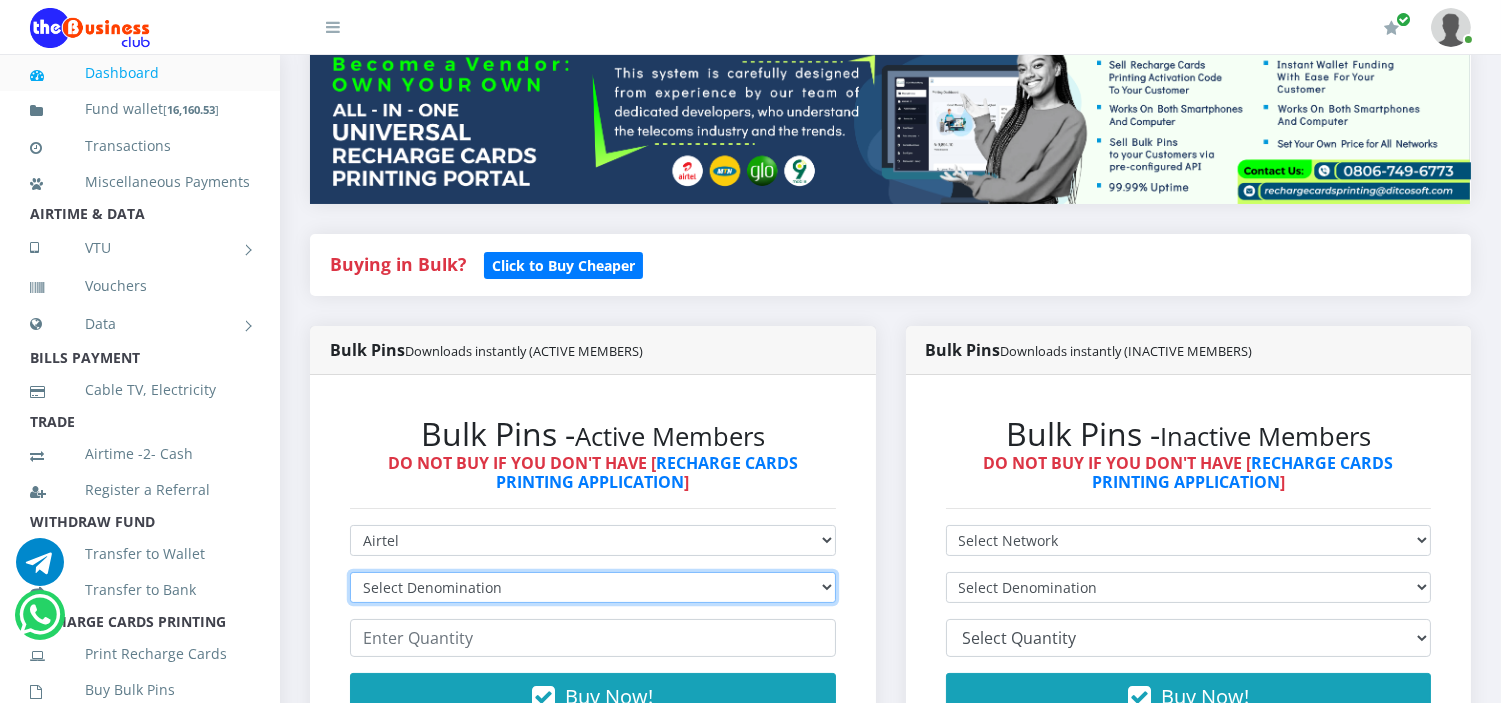 click on "Select Denomination Airtel NGN100 - ₦96.38 Airtel NGN200 - ₦192.76 Airtel NGN500 - ₦481.90 Airtel NGN1000 - ₦963.80" at bounding box center (593, 587) 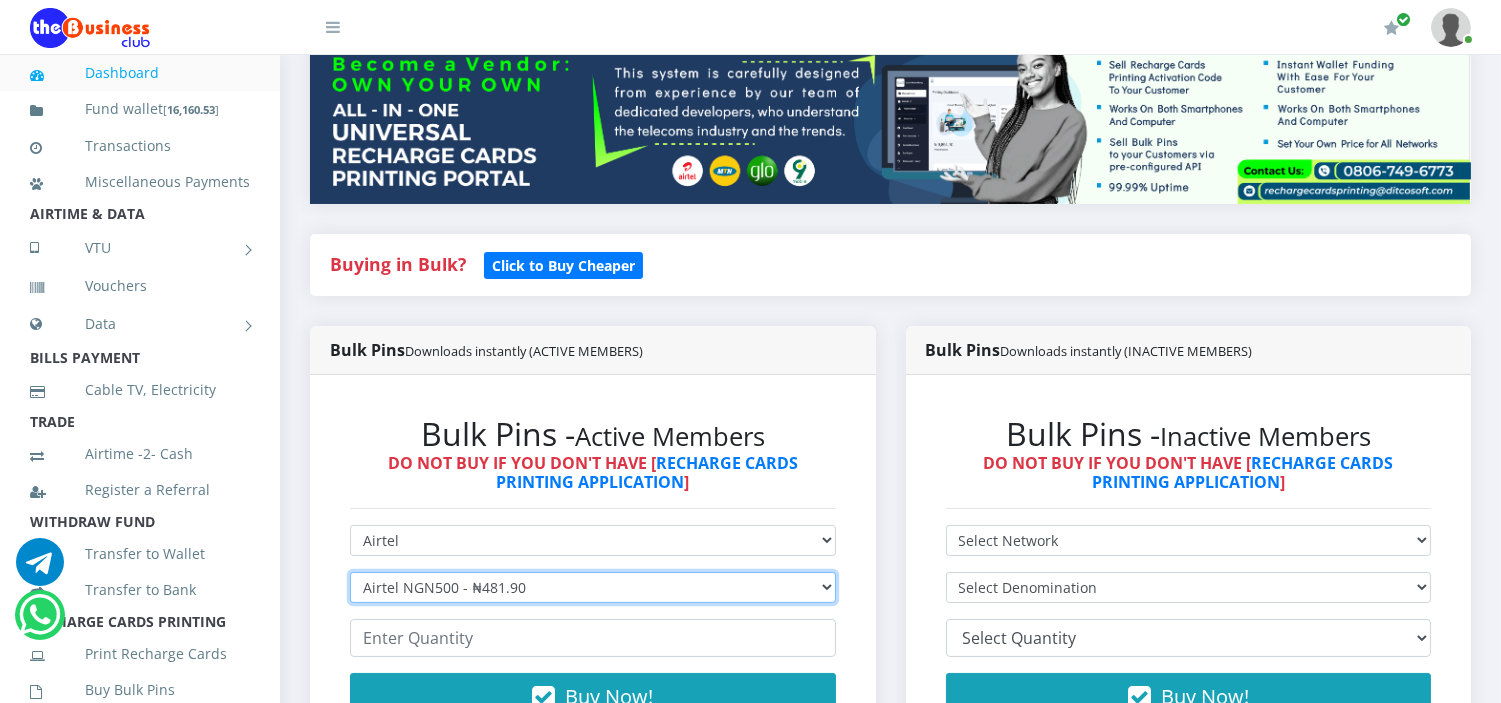 click on "Select Denomination Airtel NGN100 - ₦96.38 Airtel NGN200 - ₦192.76 Airtel NGN500 - ₦481.90 Airtel NGN1000 - ₦963.80" at bounding box center [593, 587] 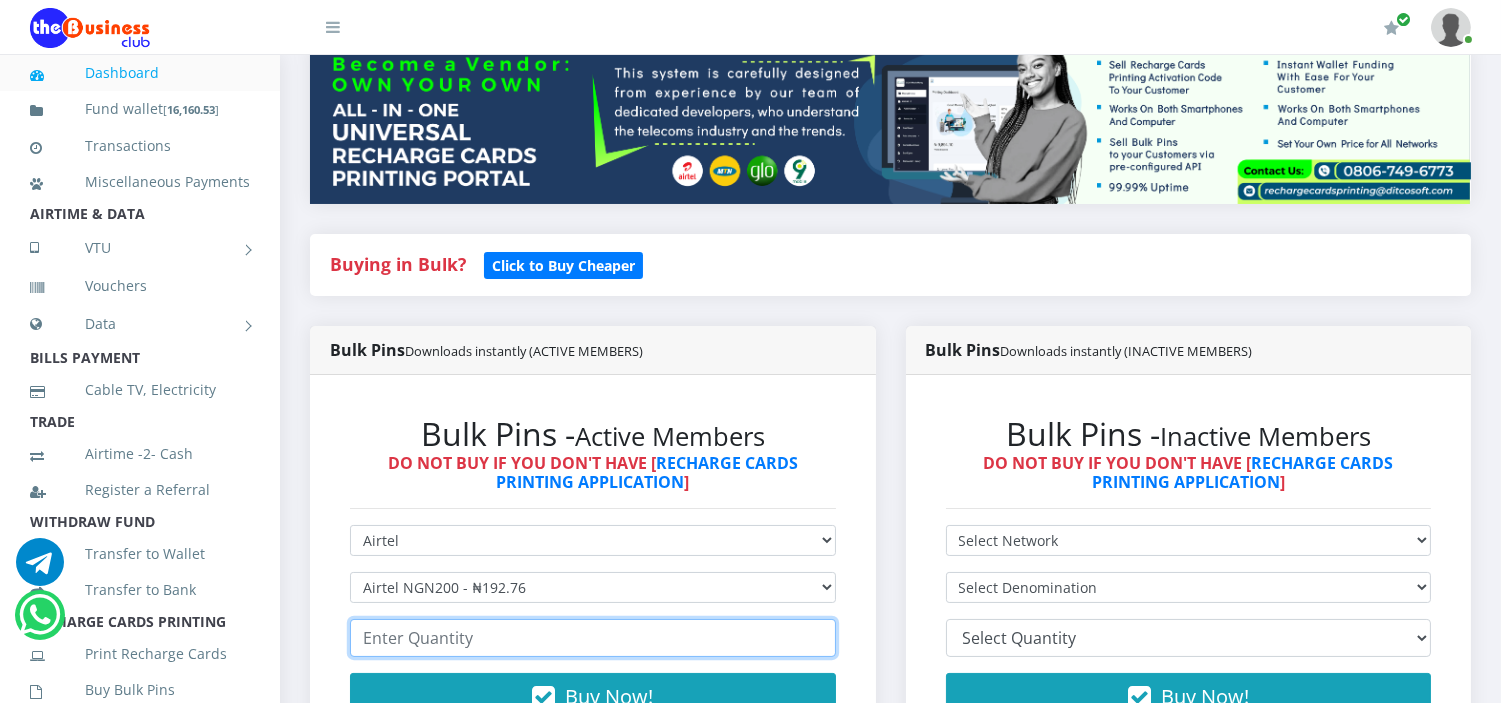 click at bounding box center [593, 638] 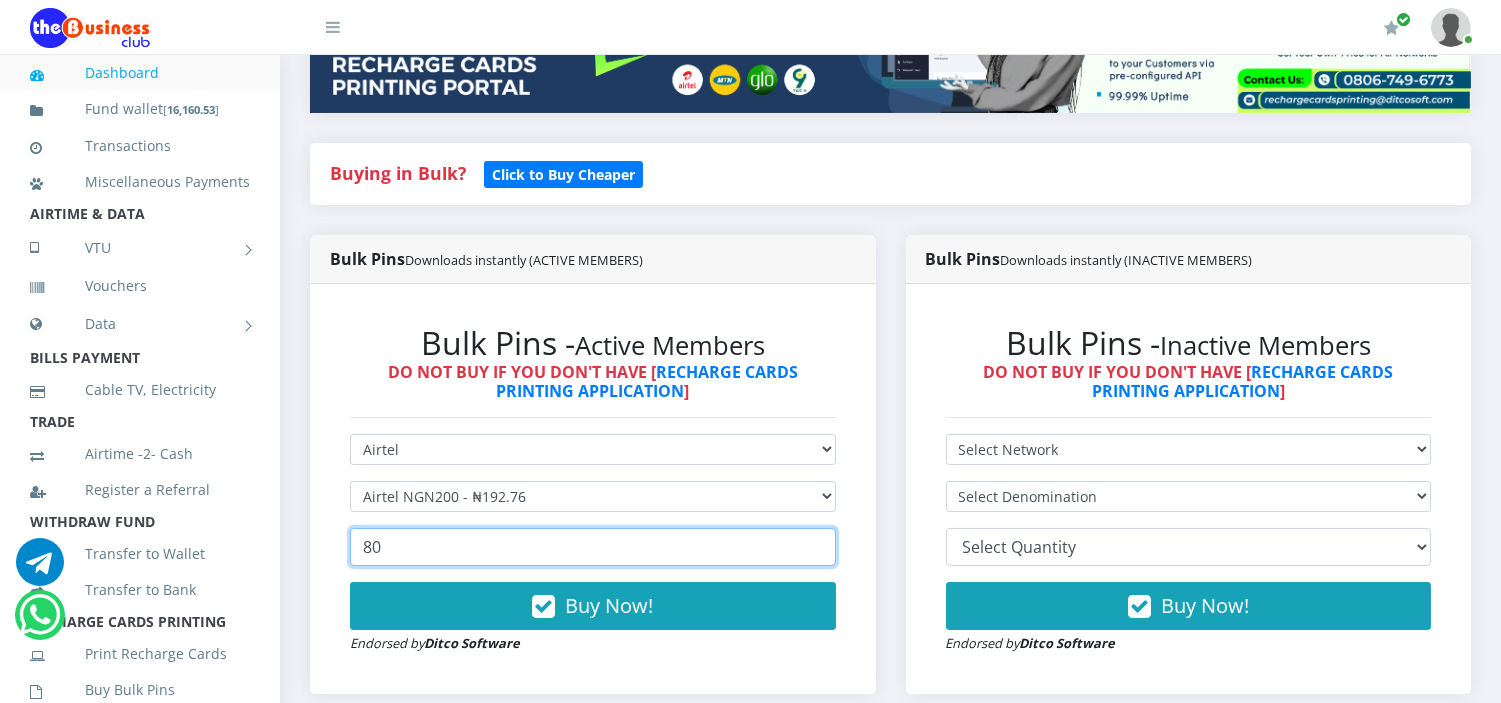 scroll, scrollTop: 390, scrollLeft: 0, axis: vertical 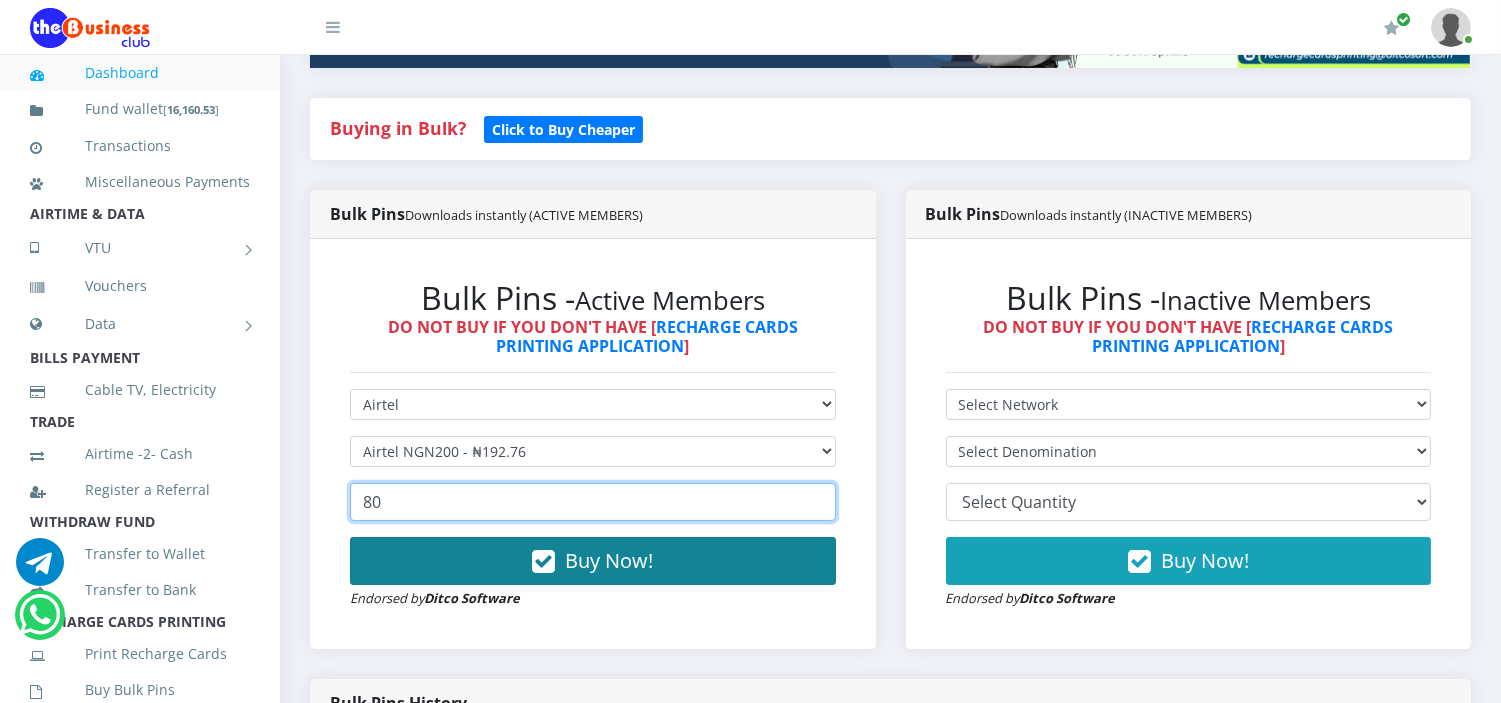 type on "80" 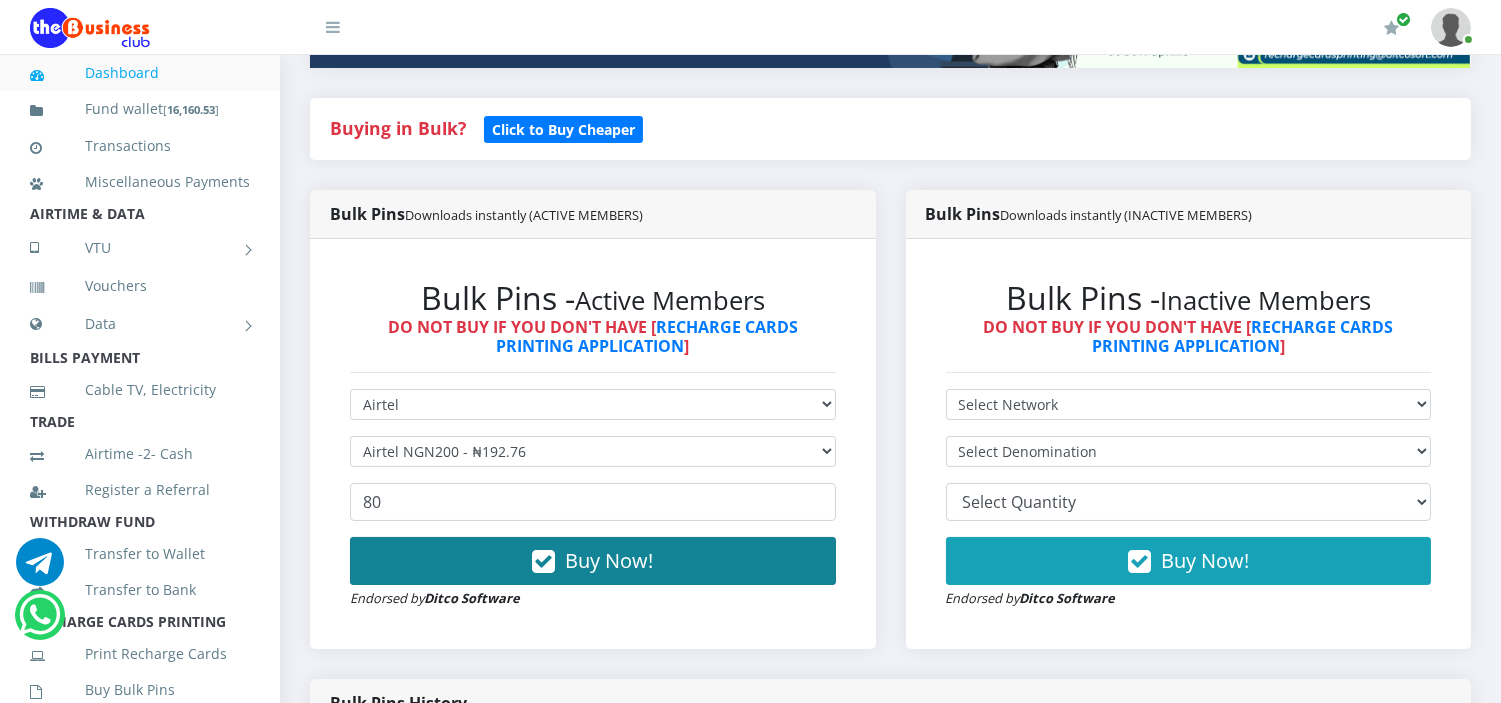 click on "Buy Now!" at bounding box center (609, 560) 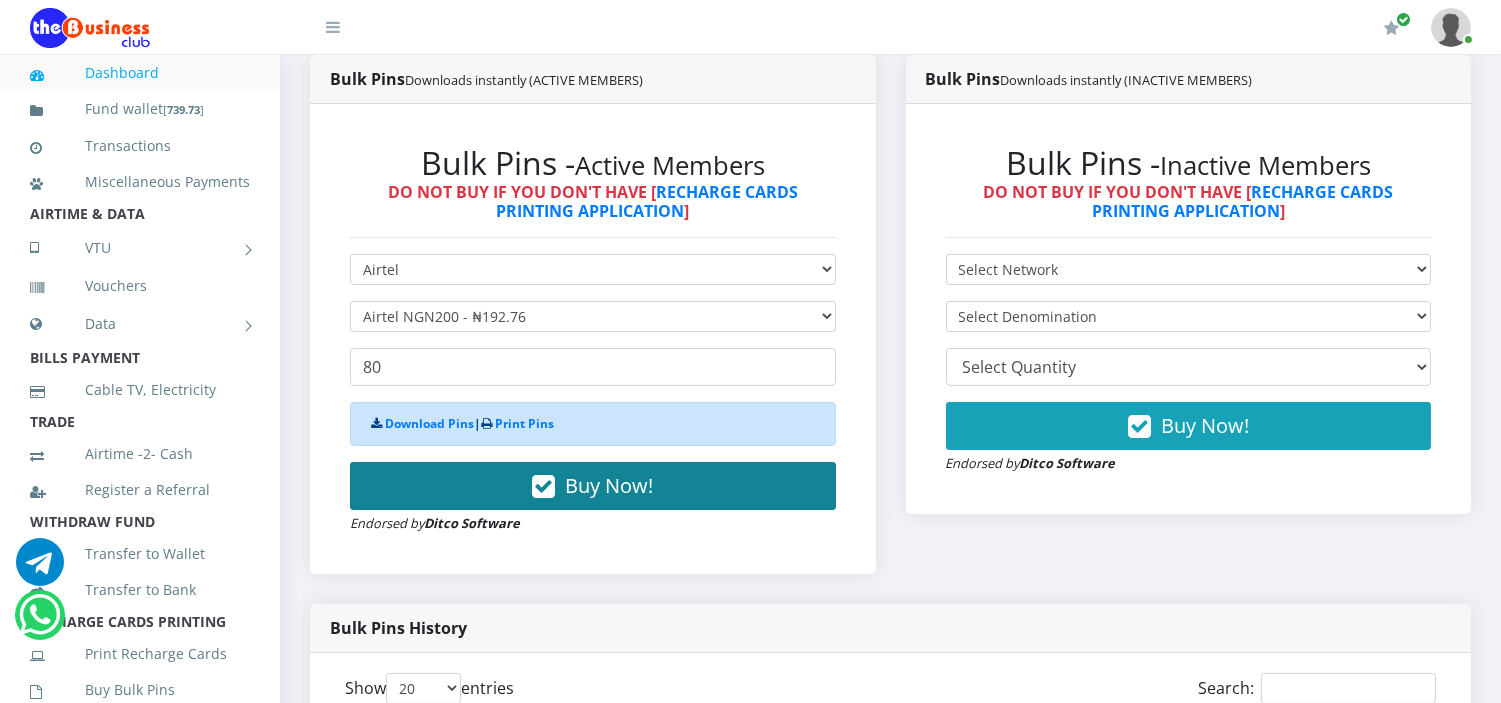 scroll, scrollTop: 536, scrollLeft: 0, axis: vertical 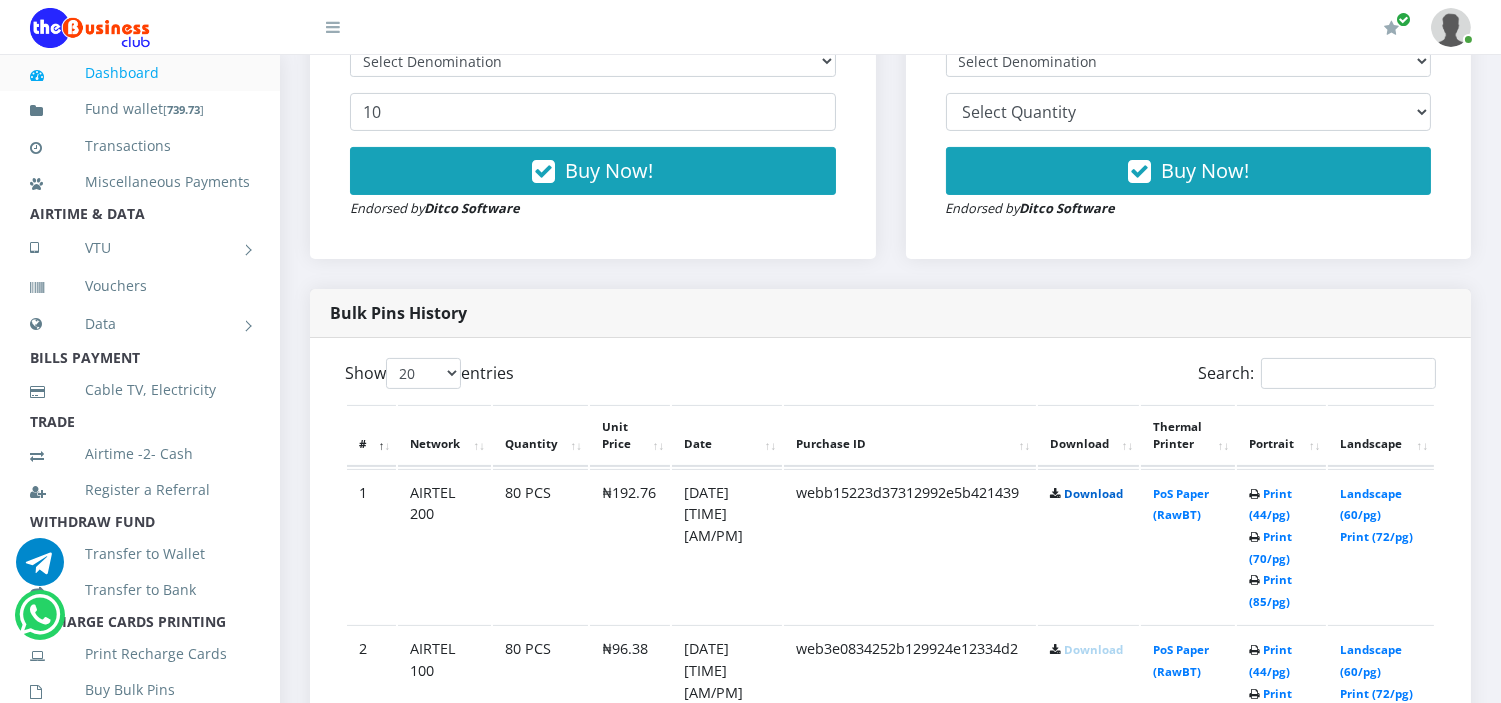 click on "Download" at bounding box center (1093, 493) 